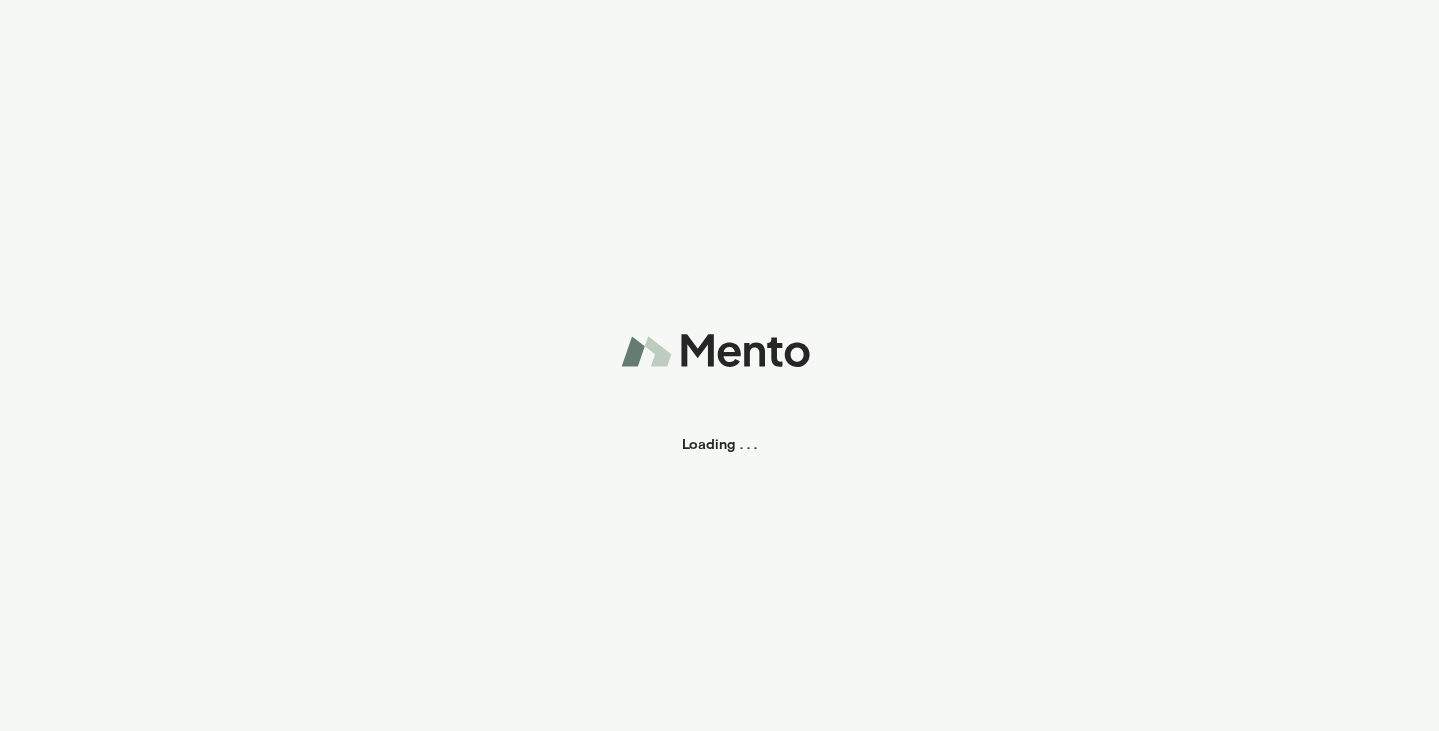 scroll, scrollTop: 0, scrollLeft: 0, axis: both 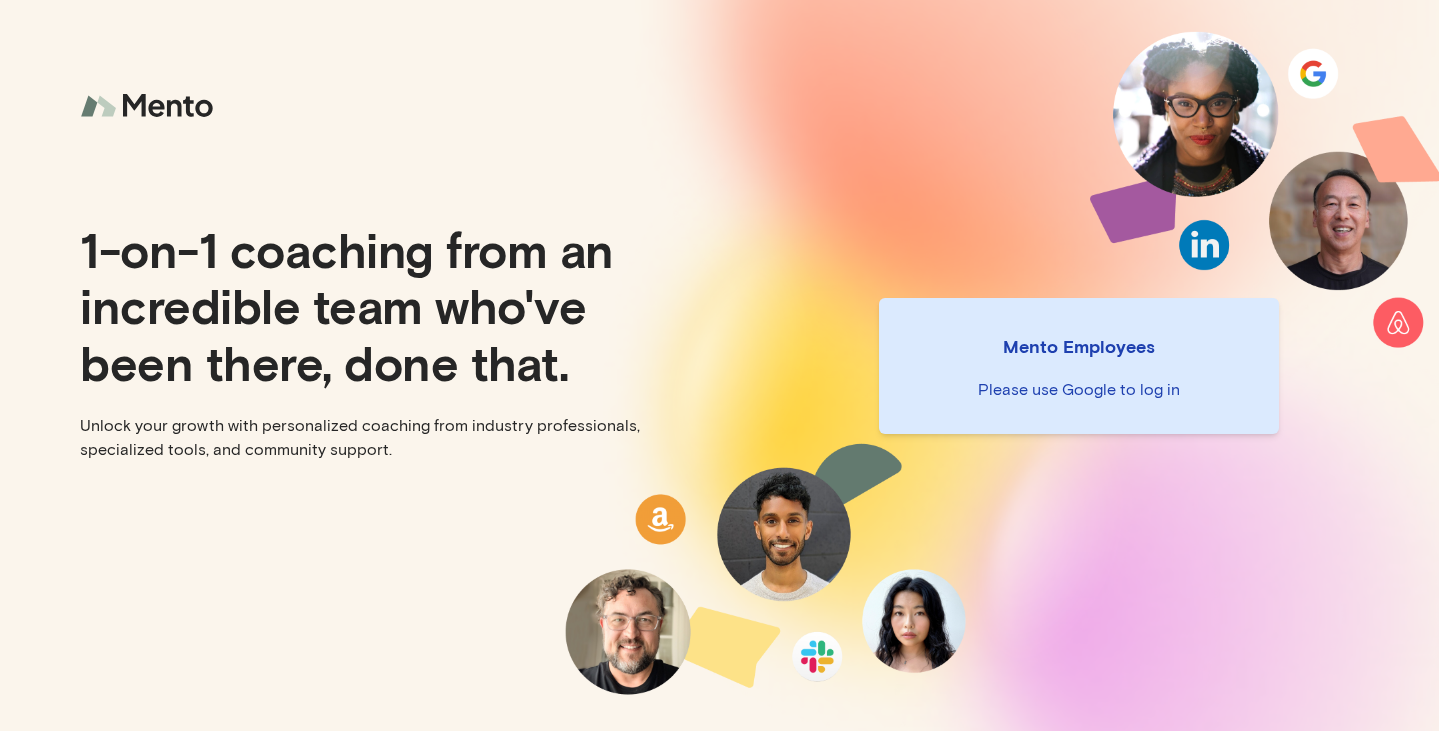 click on "Please use Google to log in" at bounding box center [1079, 390] 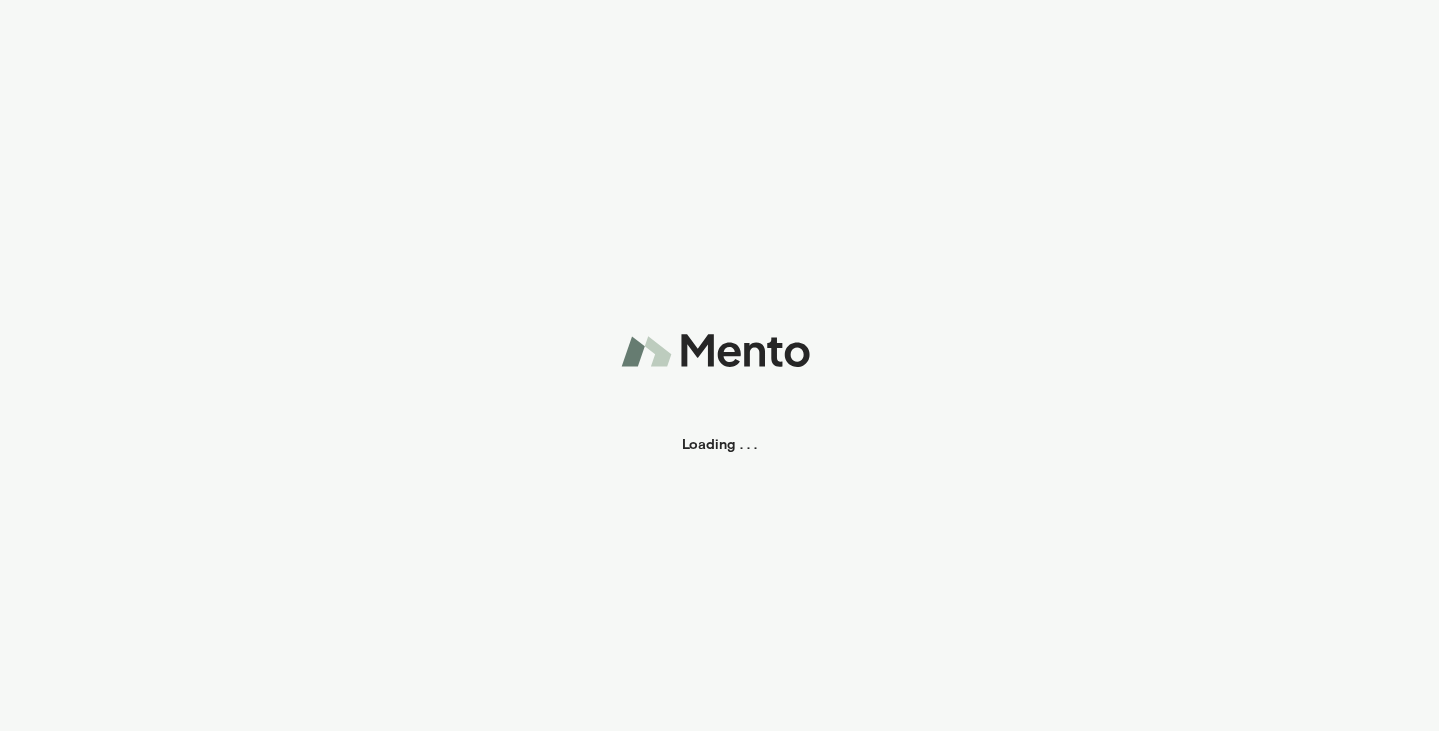 scroll, scrollTop: 0, scrollLeft: 0, axis: both 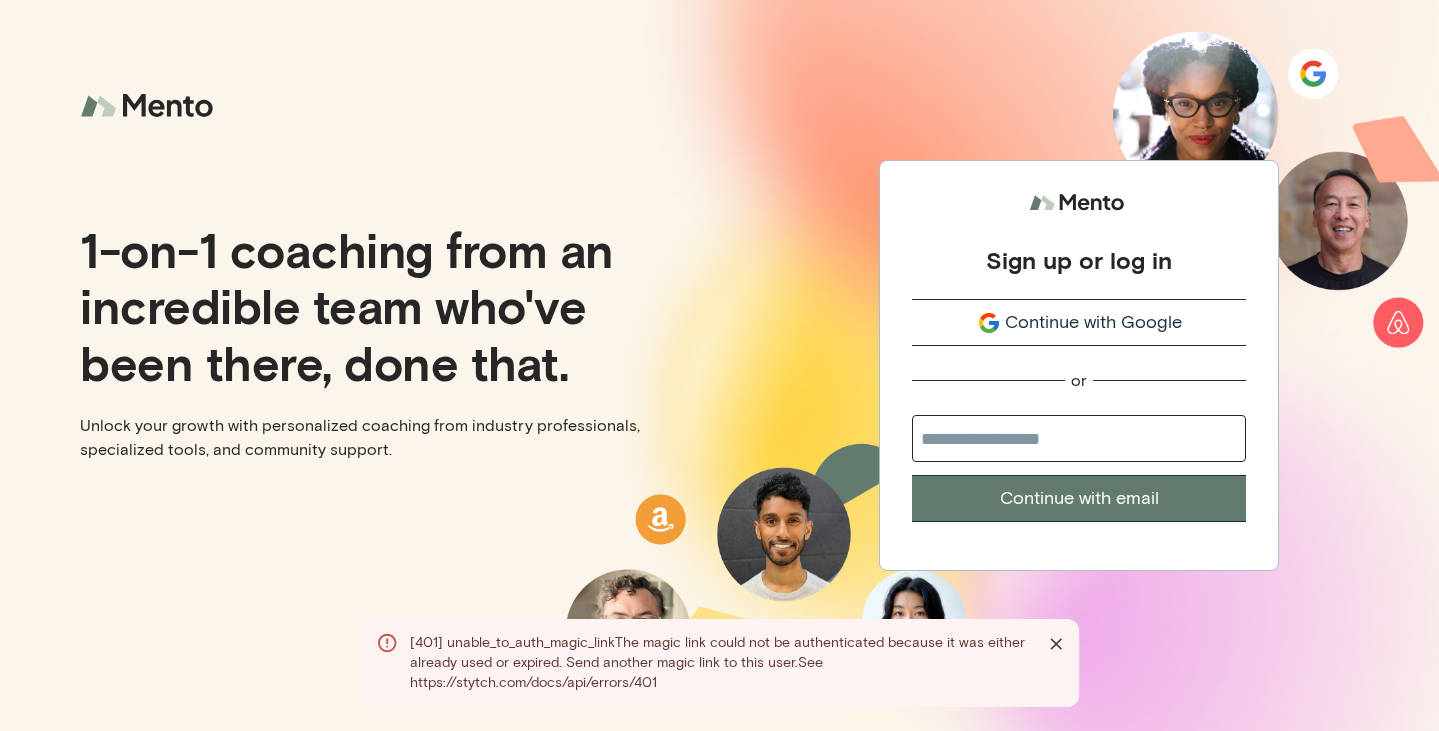 click on "Continue with Google" at bounding box center [1093, 322] 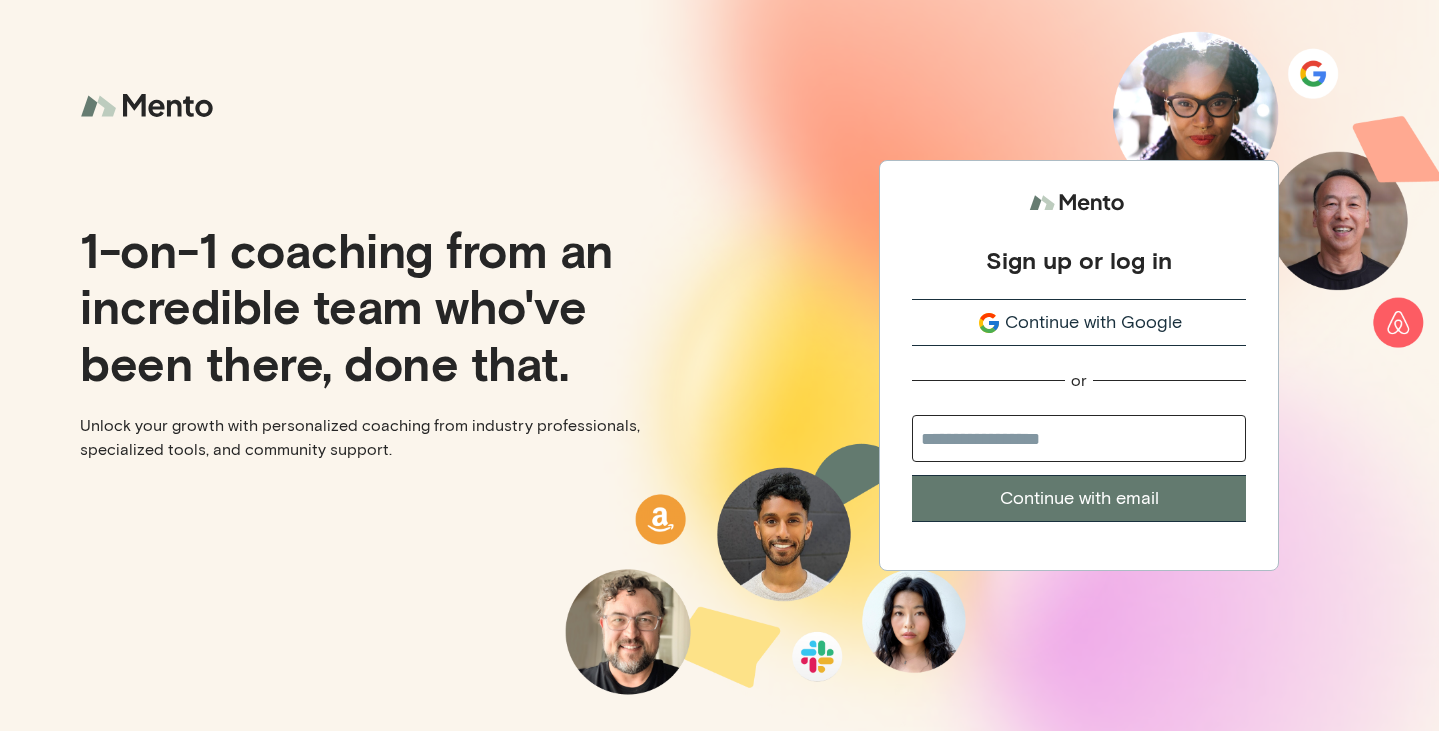 click on "Continue with Google" at bounding box center [1093, 322] 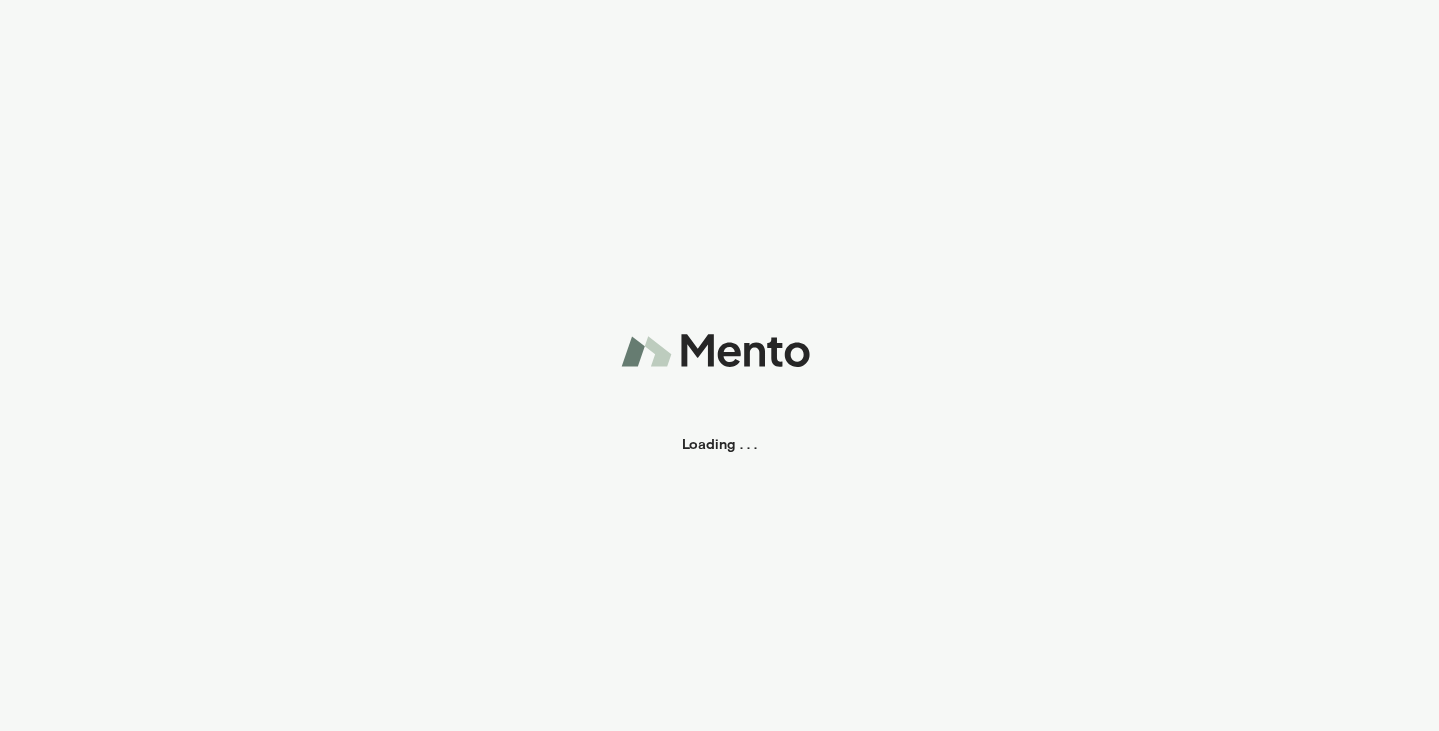 scroll, scrollTop: 0, scrollLeft: 0, axis: both 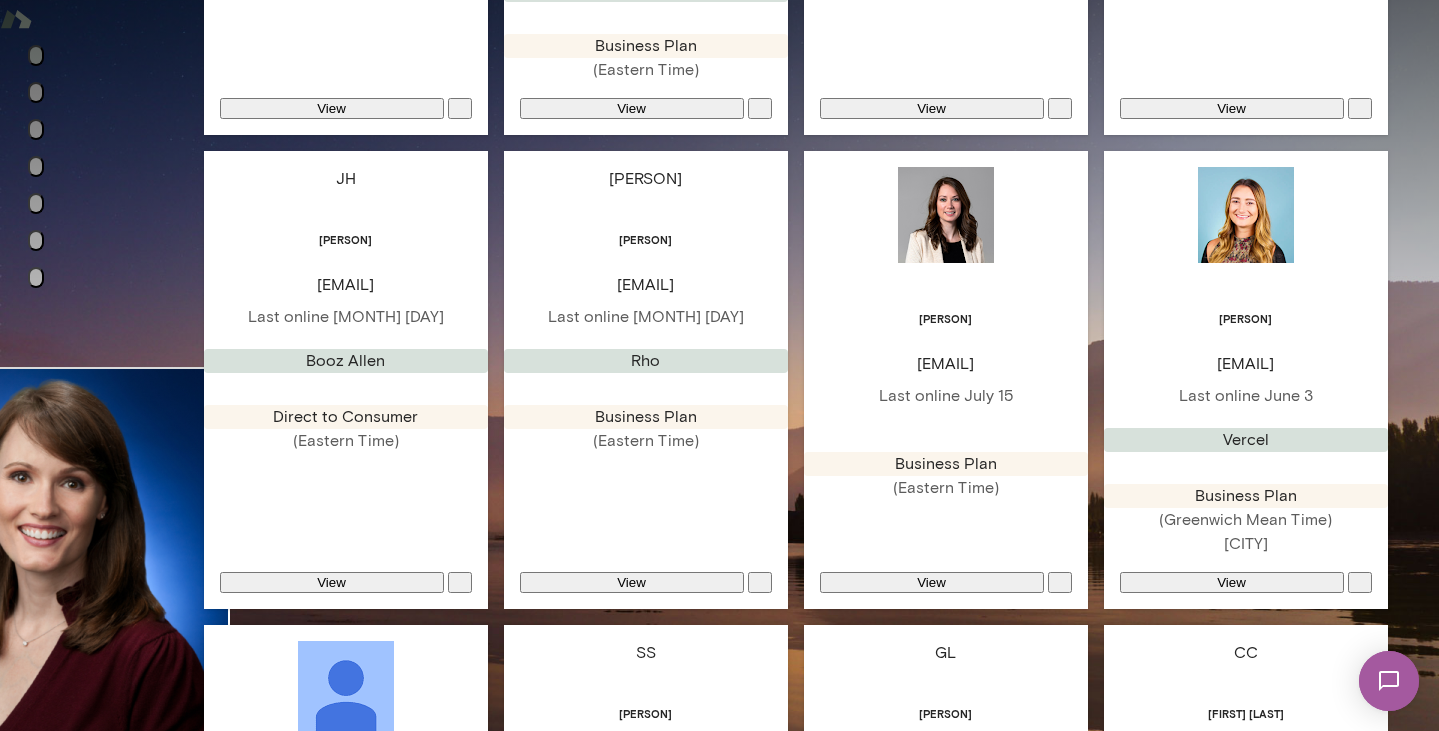 click on "View" at bounding box center (1232, 1032) 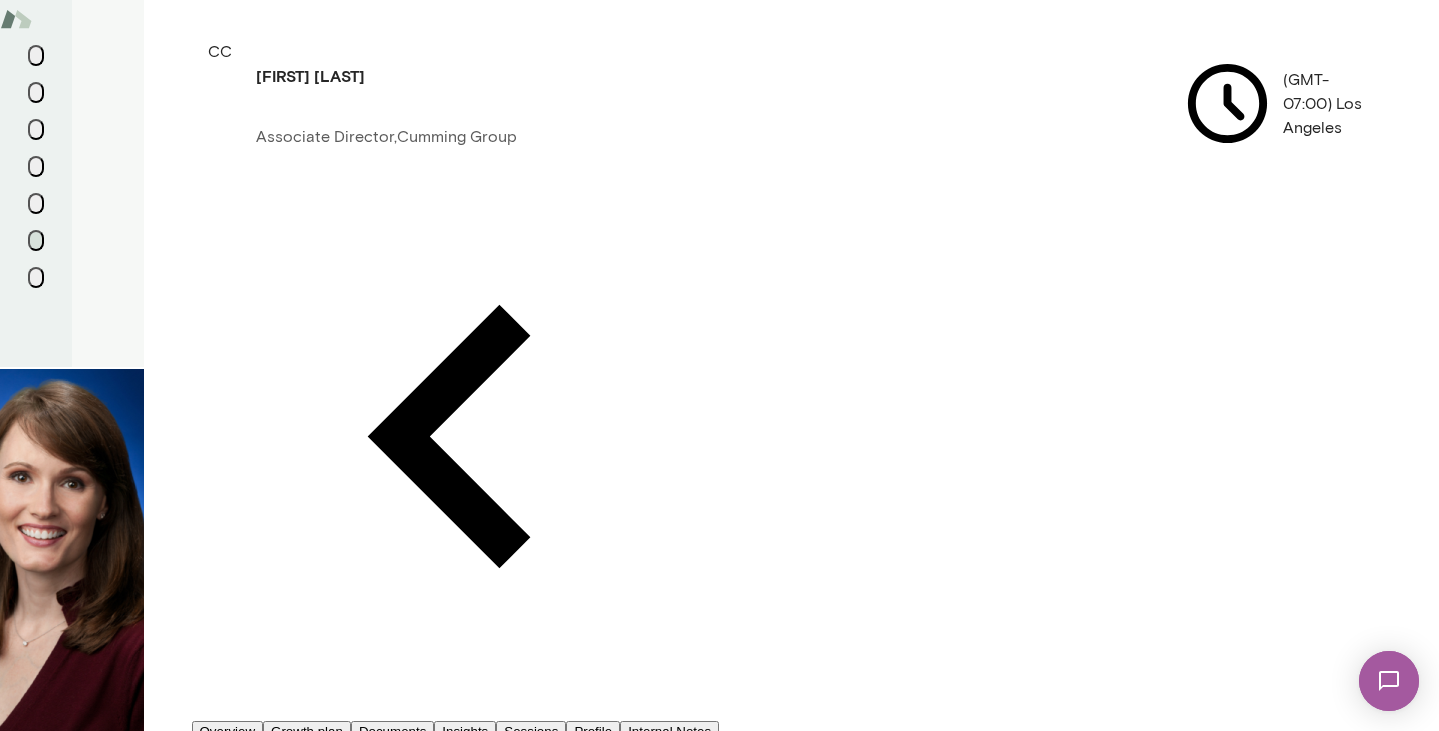click on "Internal Notes" at bounding box center (669, 731) 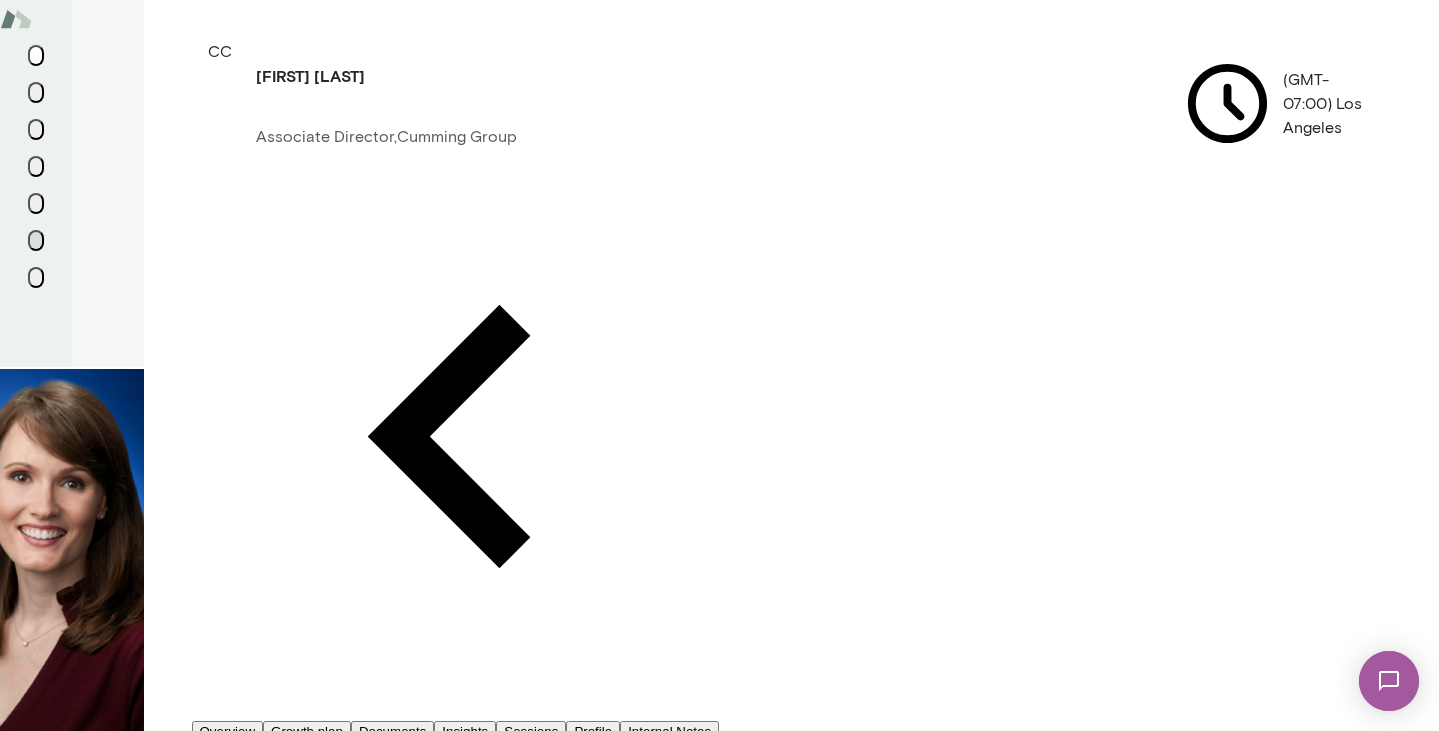click 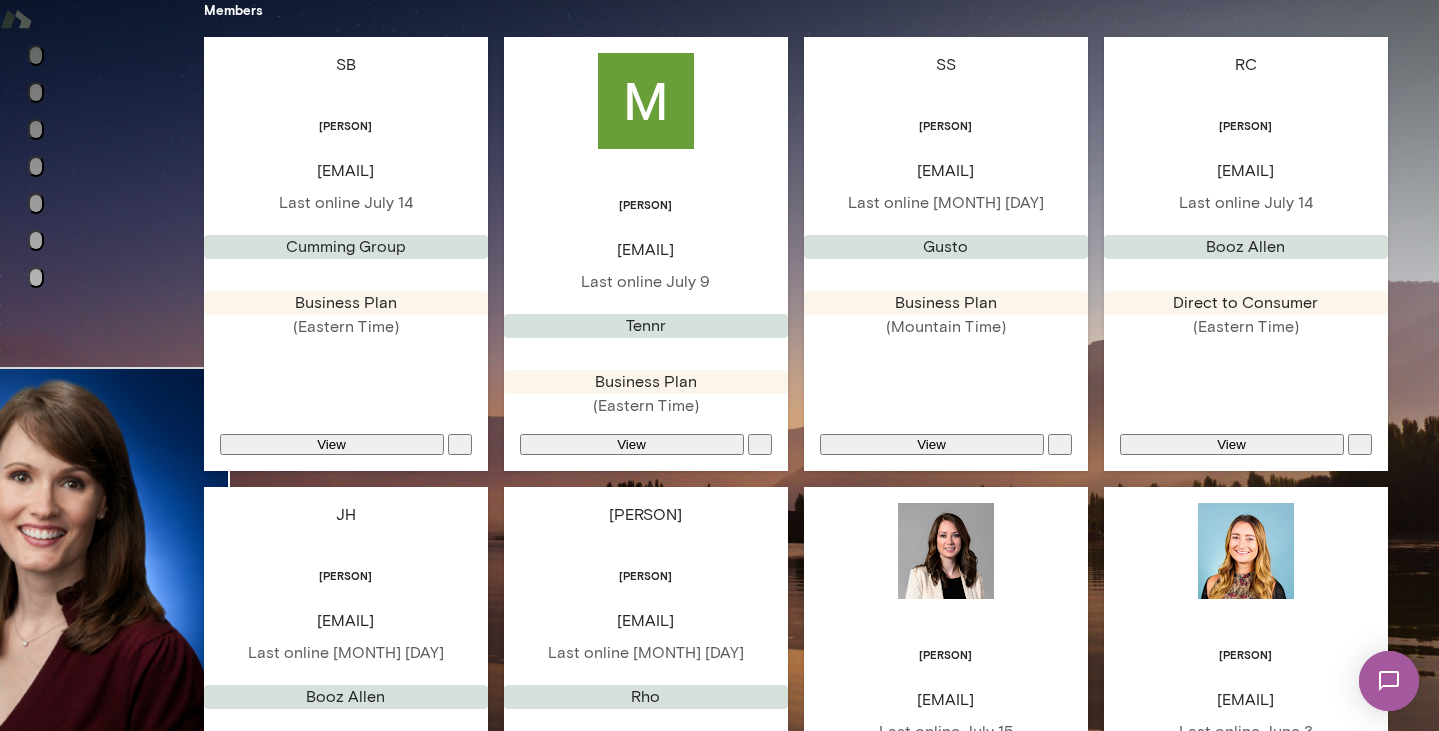 scroll, scrollTop: 1033, scrollLeft: 0, axis: vertical 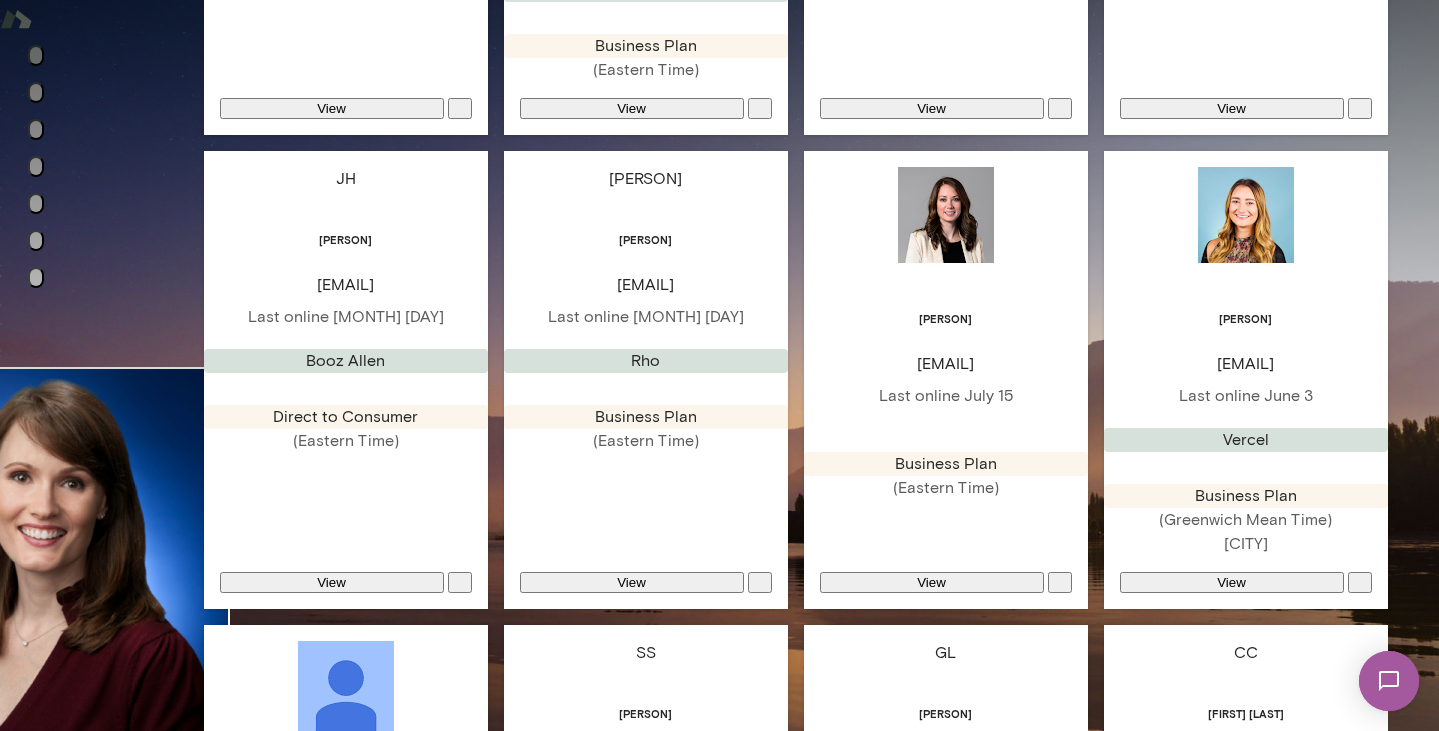 click on "View" at bounding box center (932, 1032) 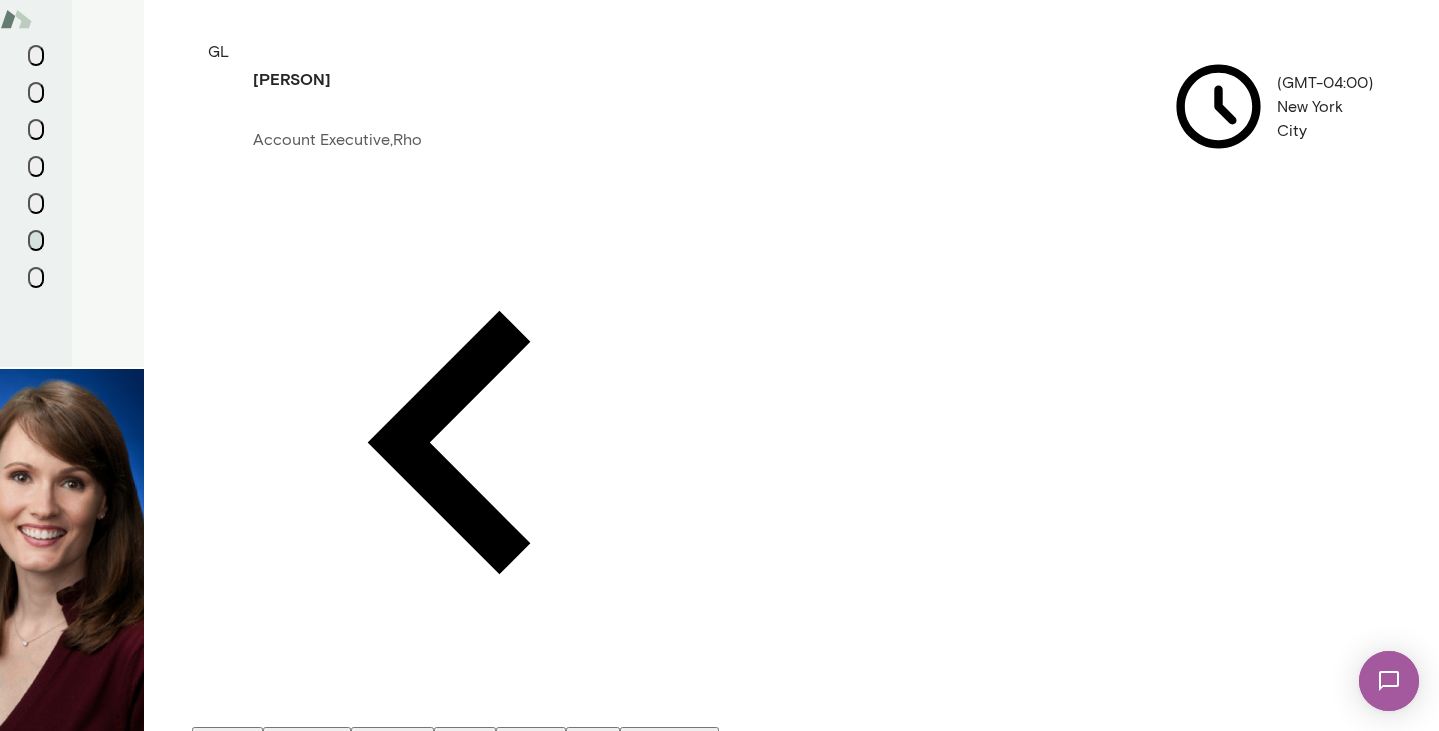 click on "Internal Notes" at bounding box center [669, 737] 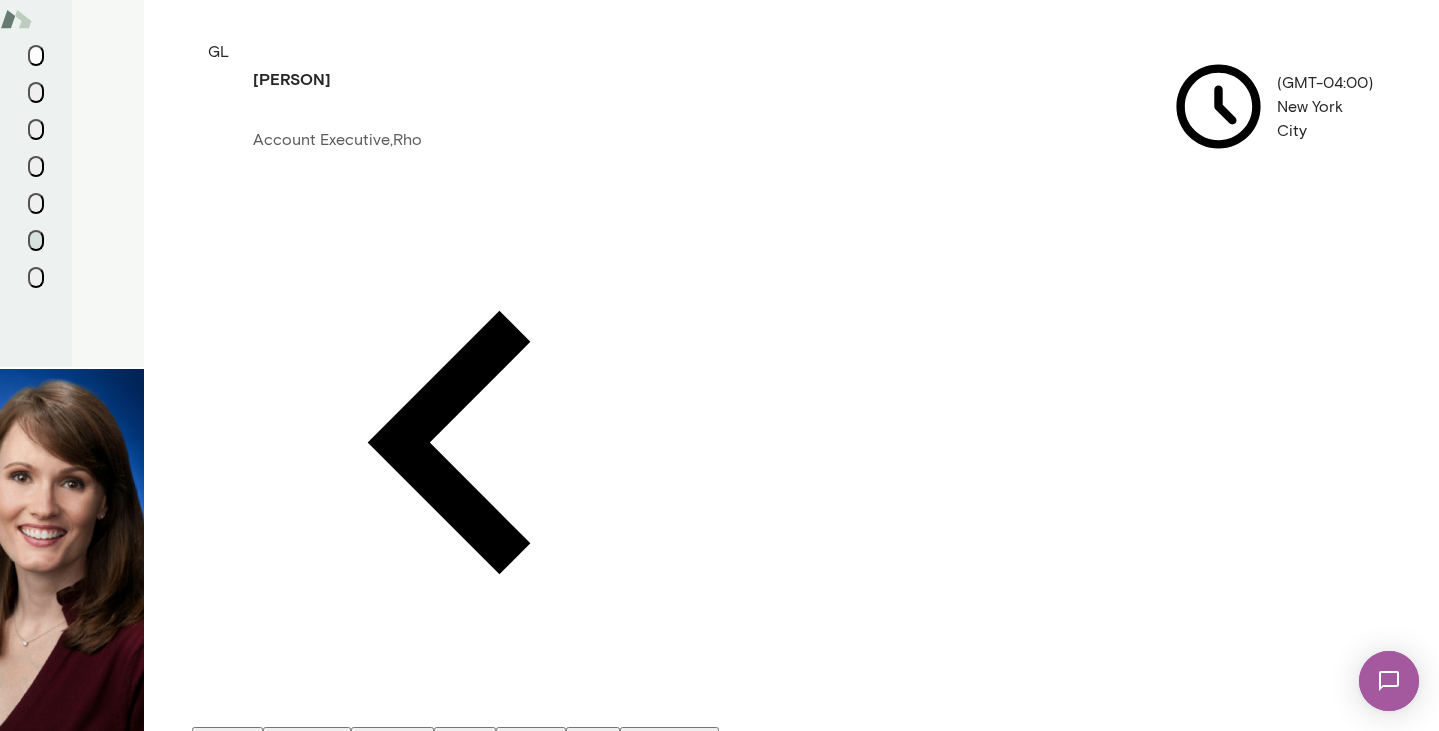 type on "**********" 